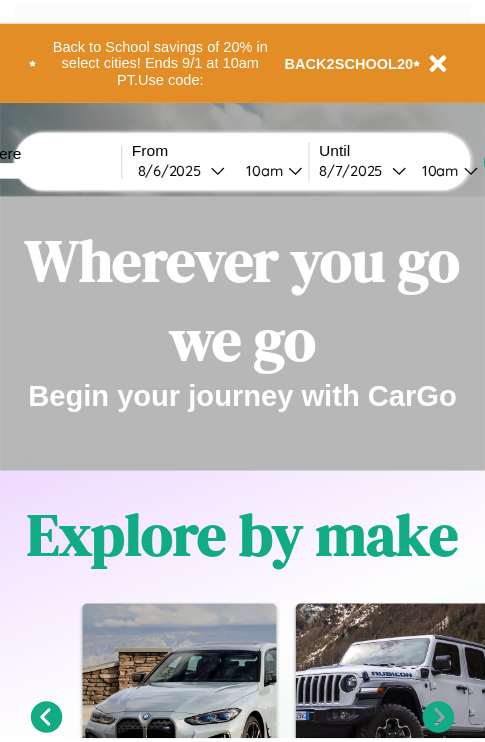 scroll, scrollTop: 0, scrollLeft: 0, axis: both 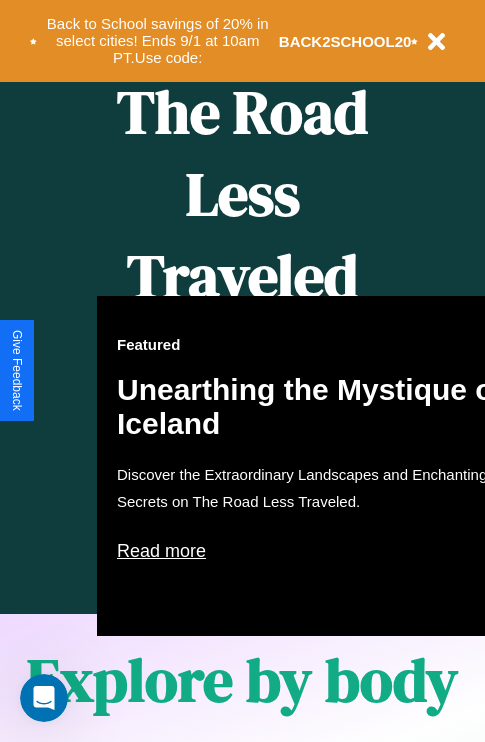 click on "Featured Unearthing the Mystique of Iceland Discover the Extraordinary Landscapes and Enchanting Secrets on The Road Less Traveled. Read more" at bounding box center (317, 466) 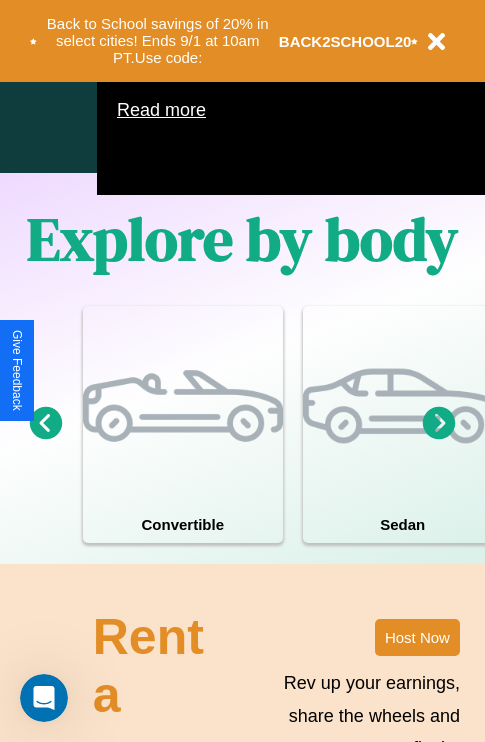 scroll, scrollTop: 1285, scrollLeft: 0, axis: vertical 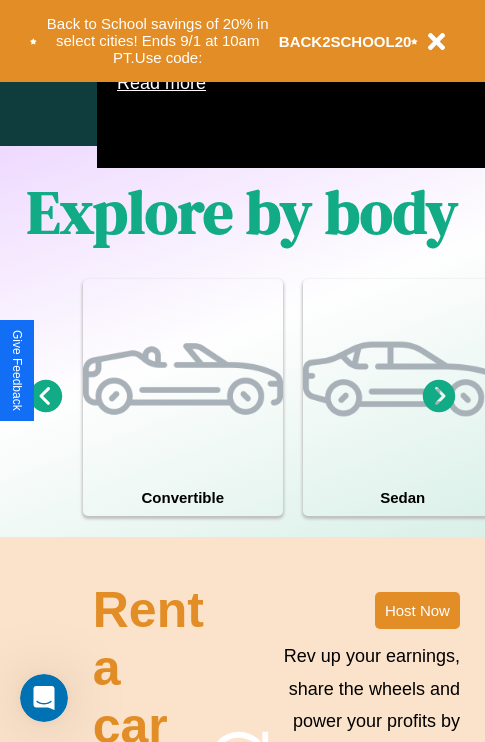 click 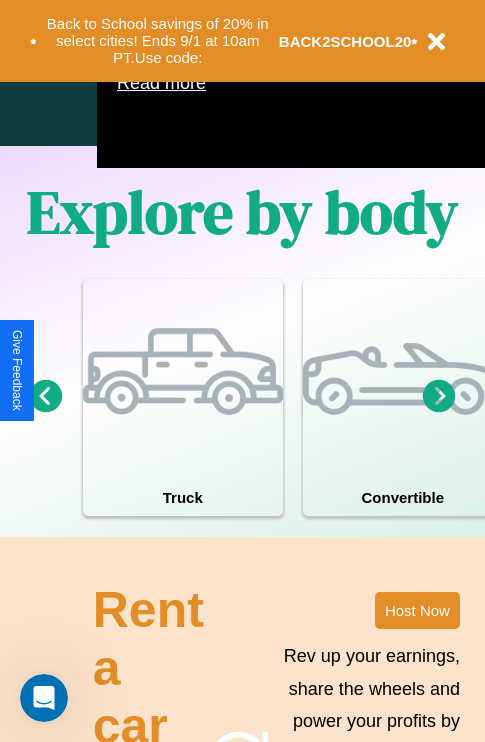 click 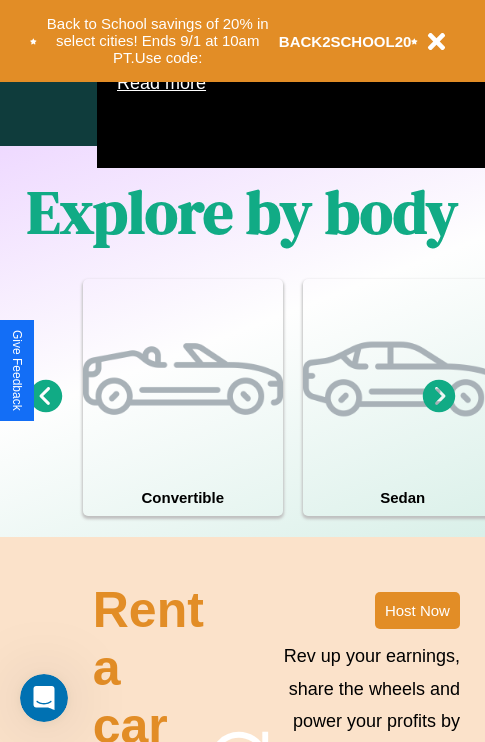 click 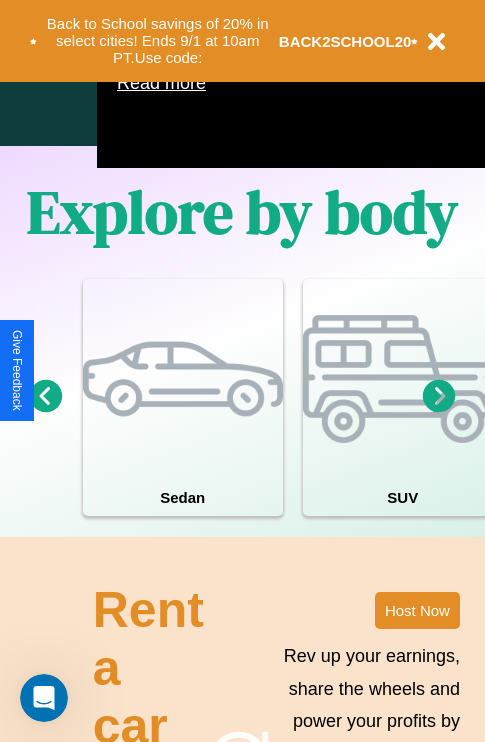 click 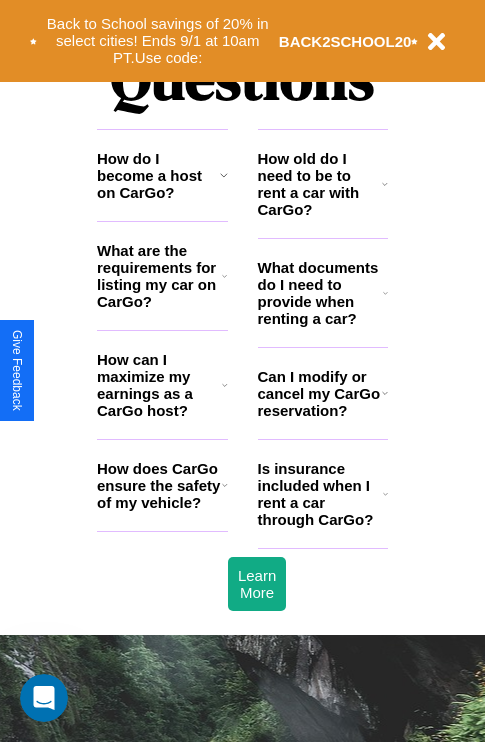 scroll, scrollTop: 2423, scrollLeft: 0, axis: vertical 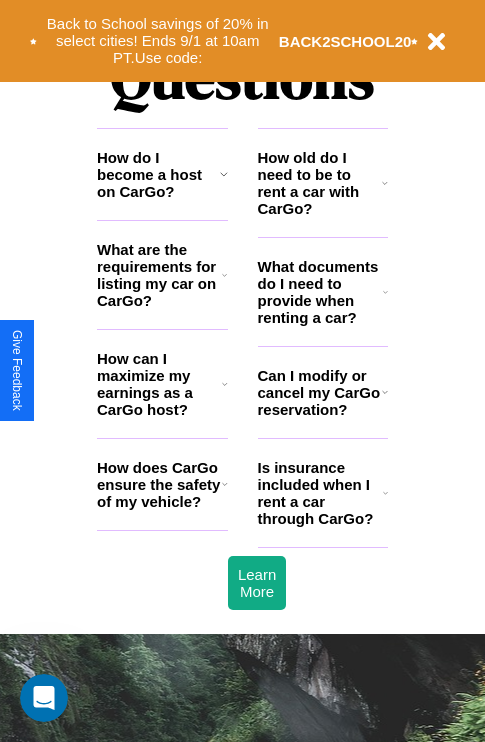click on "How does CarGo ensure the safety of my vehicle?" at bounding box center (159, 484) 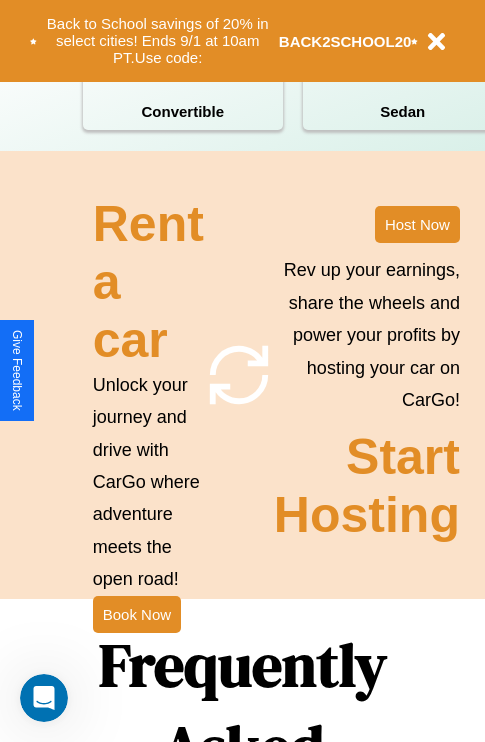 scroll, scrollTop: 1558, scrollLeft: 0, axis: vertical 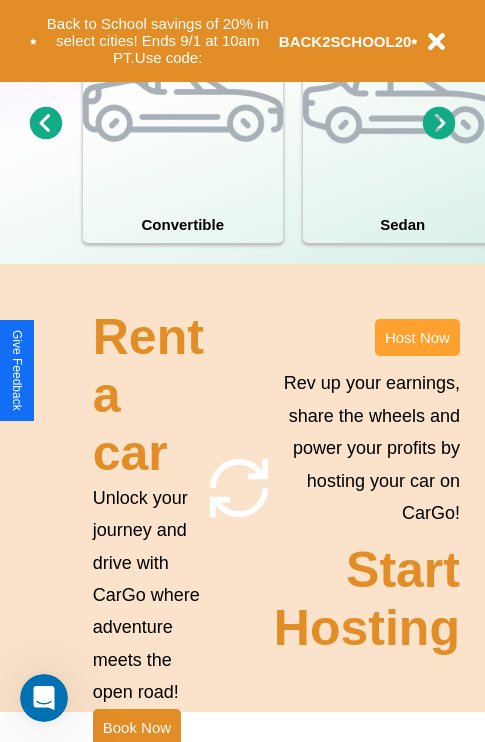 click on "Host Now" at bounding box center (417, 337) 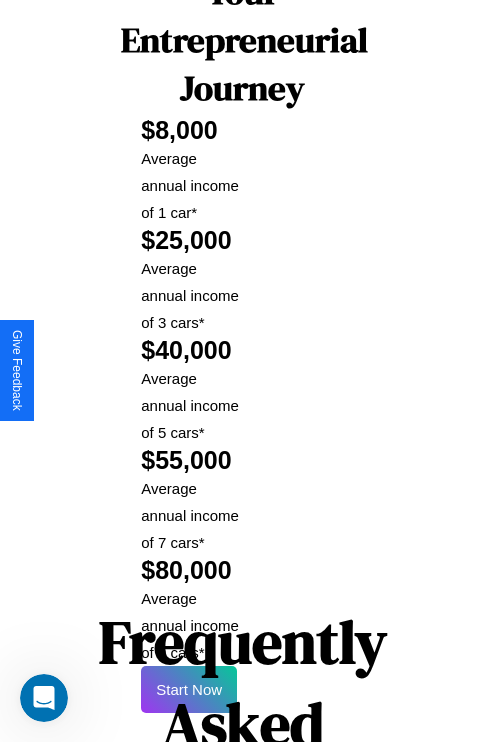 scroll, scrollTop: 3255, scrollLeft: 0, axis: vertical 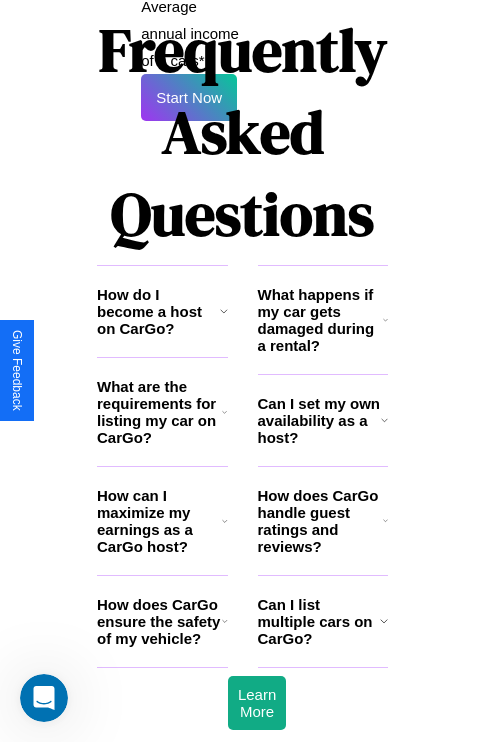 click 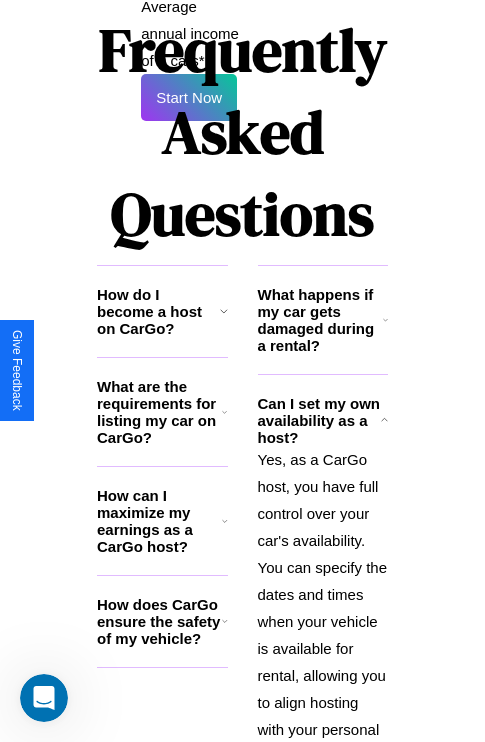 click on "How can I maximize my earnings as a CarGo host?" at bounding box center [159, 521] 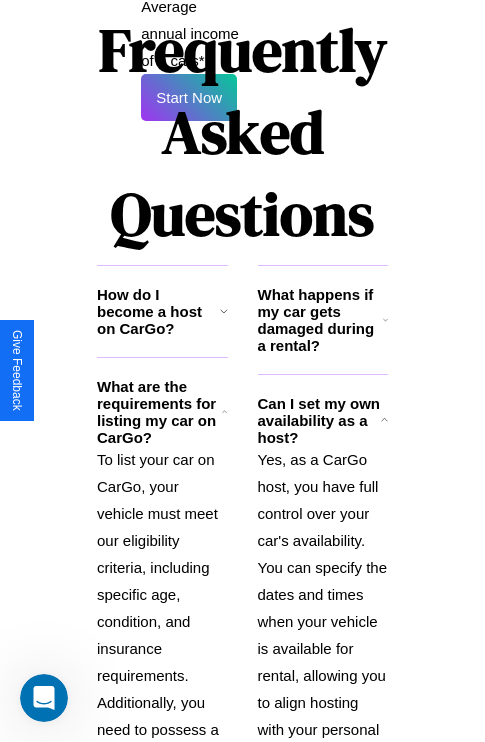 click on "How do I become a host on CarGo?" at bounding box center [158, 311] 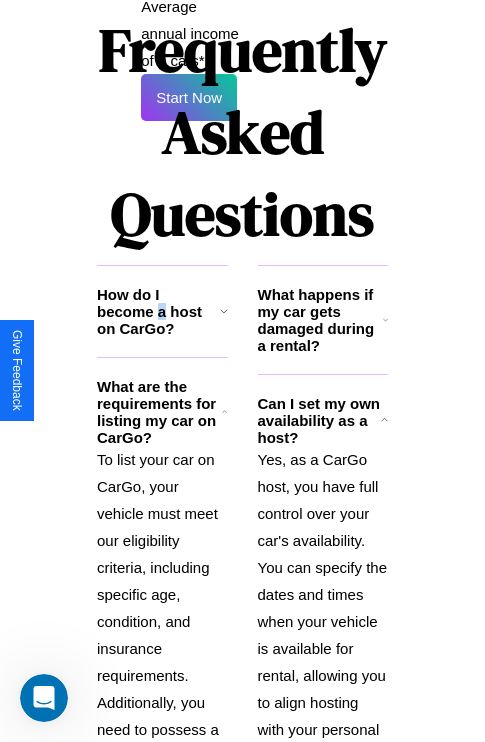 click on "How do I become a host on CarGo?" at bounding box center (158, 311) 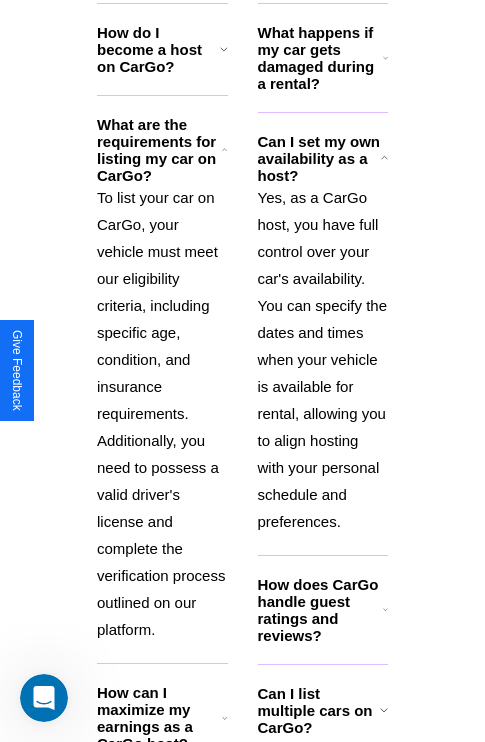 click on "How can I maximize my earnings as a CarGo host?" at bounding box center [159, 718] 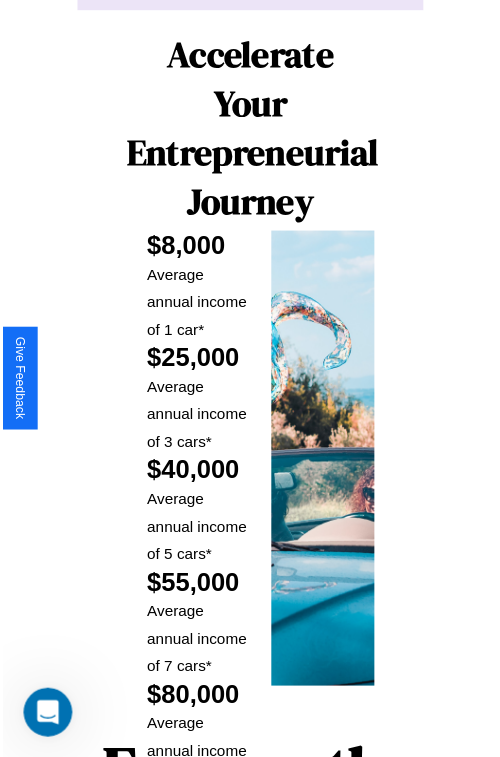 scroll, scrollTop: 1417, scrollLeft: 0, axis: vertical 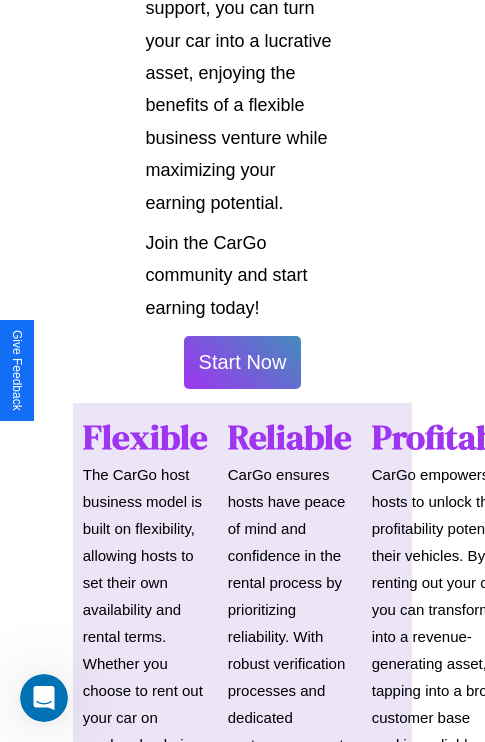 click on "Start Now" at bounding box center [243, 362] 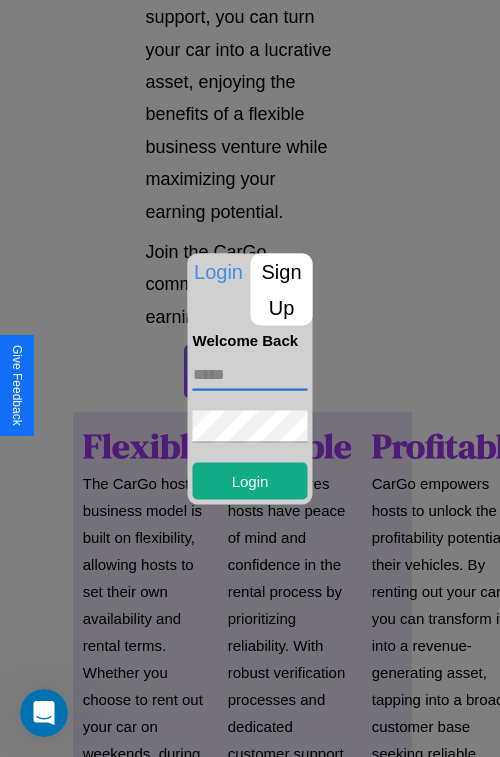 click at bounding box center (250, 374) 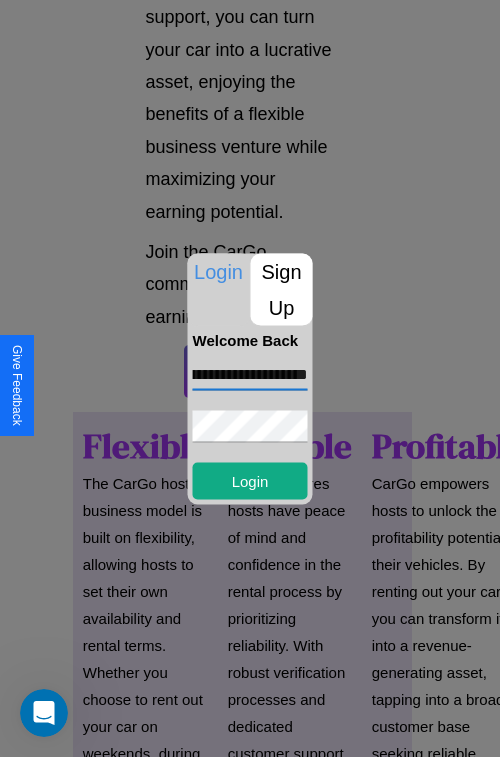 scroll, scrollTop: 0, scrollLeft: 119, axis: horizontal 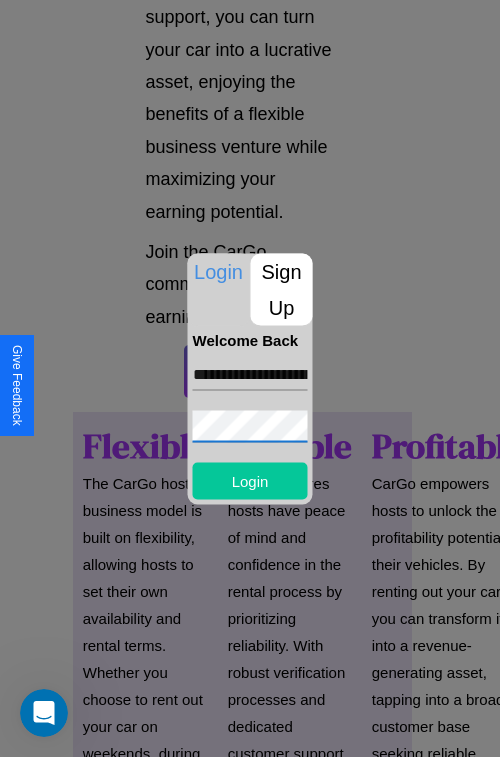 click on "Login" at bounding box center [250, 480] 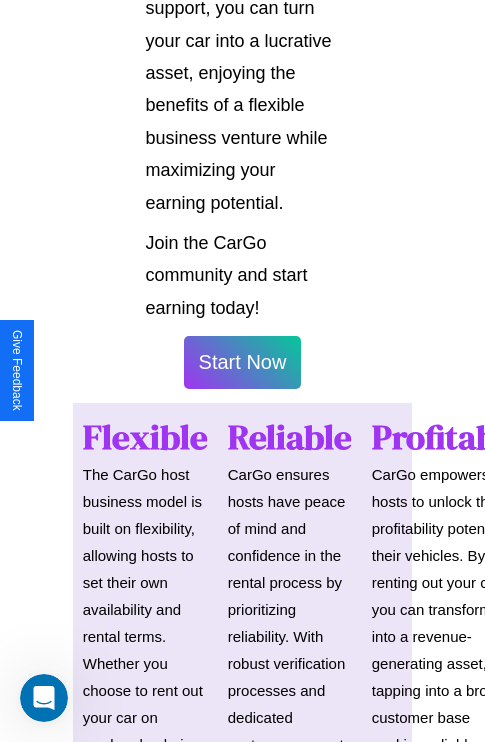 scroll, scrollTop: 1419, scrollLeft: 0, axis: vertical 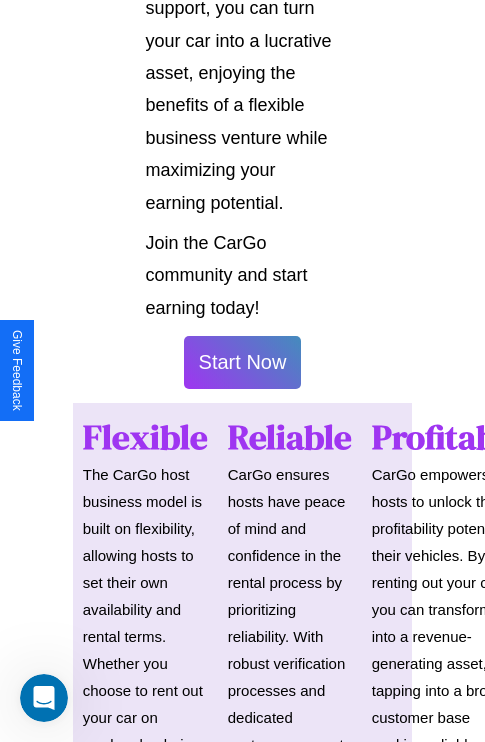 click on "Start Now" at bounding box center (243, 362) 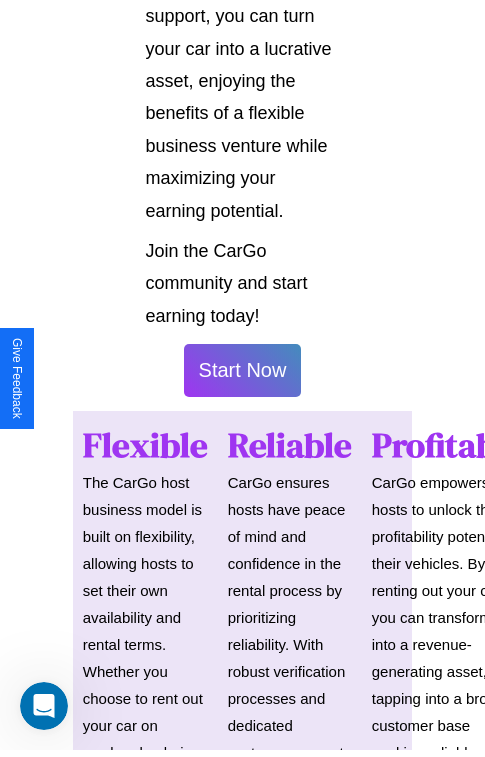 scroll, scrollTop: 0, scrollLeft: 0, axis: both 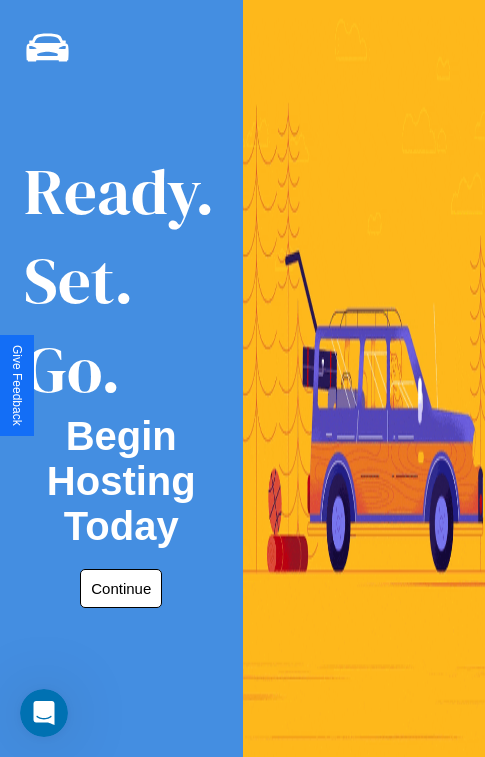 click on "Continue" at bounding box center [121, 588] 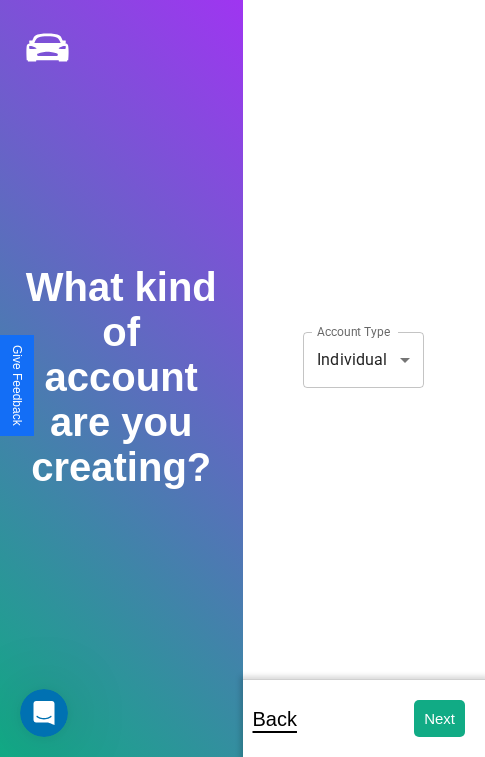click on "**********" at bounding box center [242, 392] 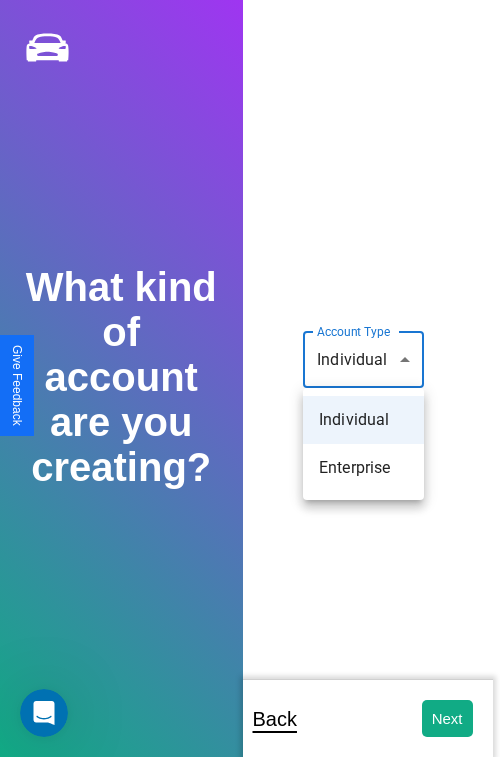 click on "Individual" at bounding box center (363, 420) 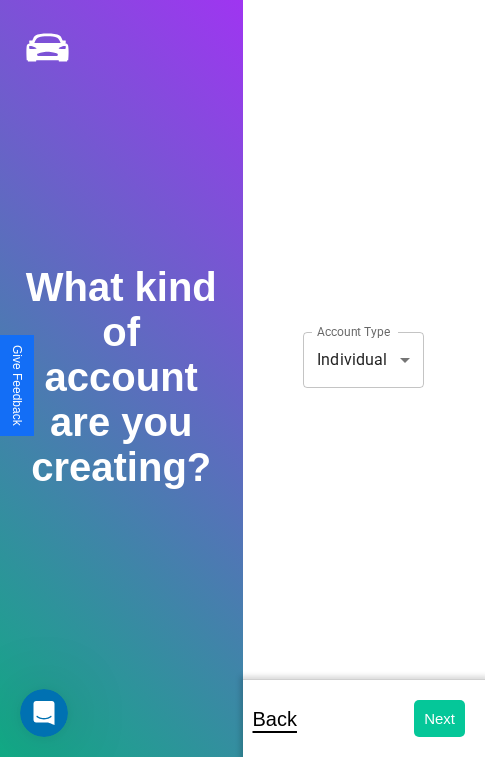 click on "Next" at bounding box center [439, 718] 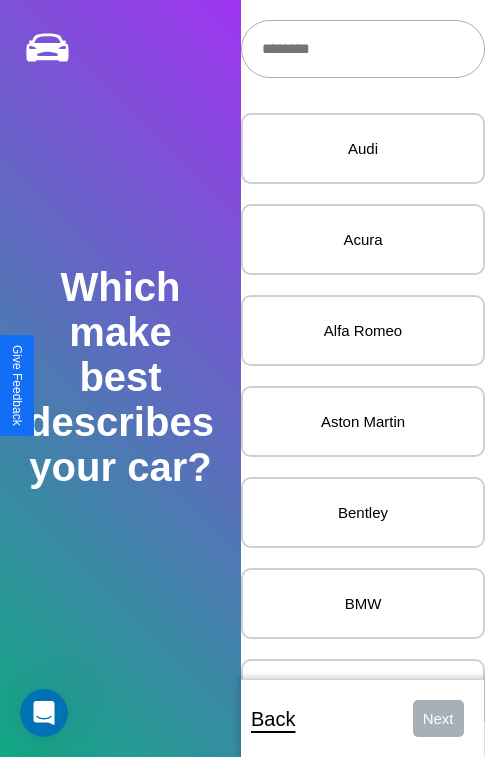 click at bounding box center [363, 49] 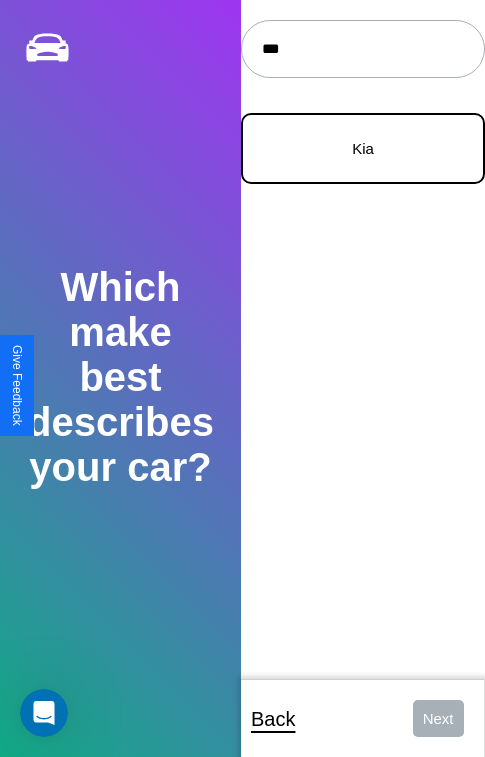 type on "***" 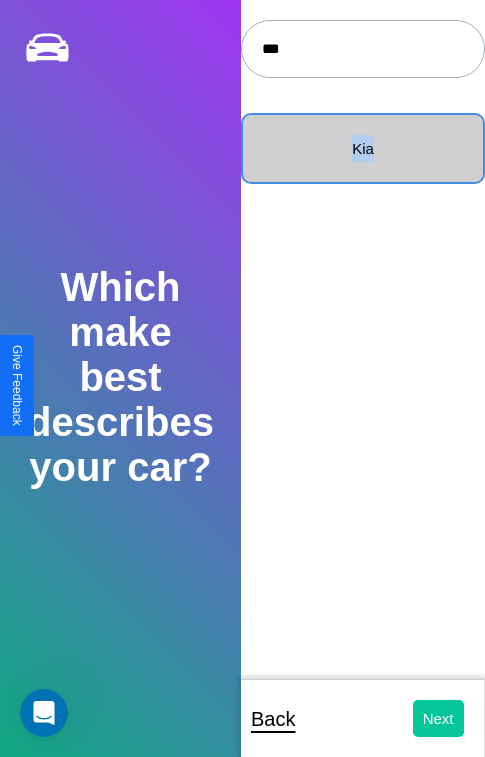 click on "Next" at bounding box center [438, 718] 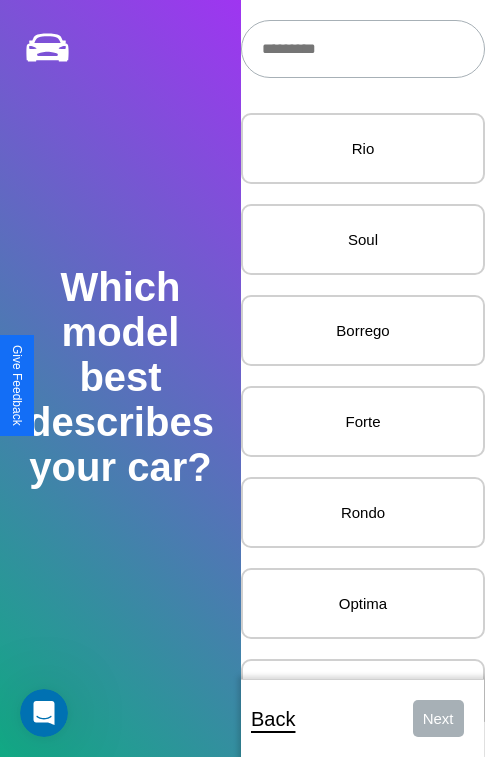 scroll, scrollTop: 27, scrollLeft: 0, axis: vertical 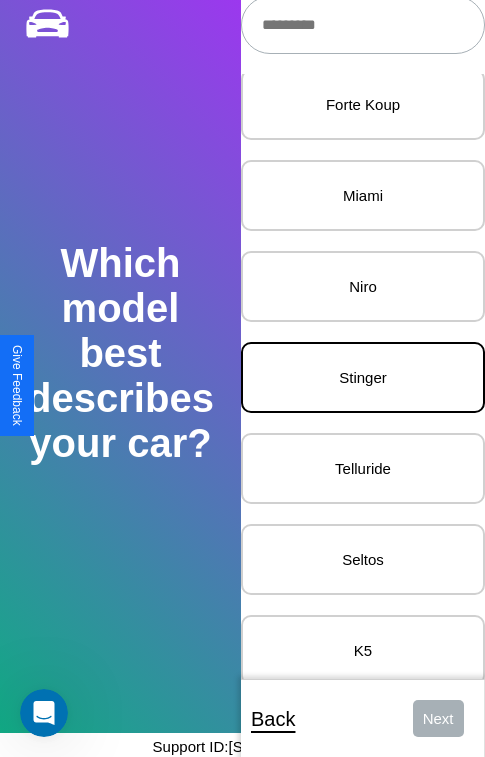 click on "Stinger" at bounding box center (363, 377) 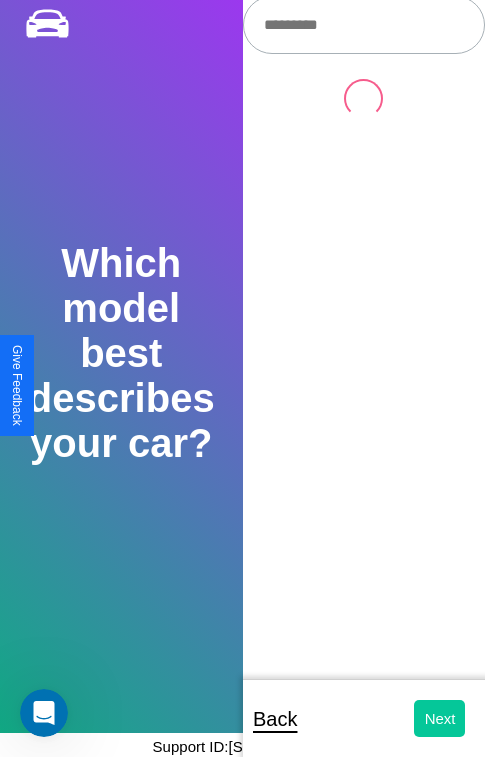 scroll, scrollTop: 0, scrollLeft: 0, axis: both 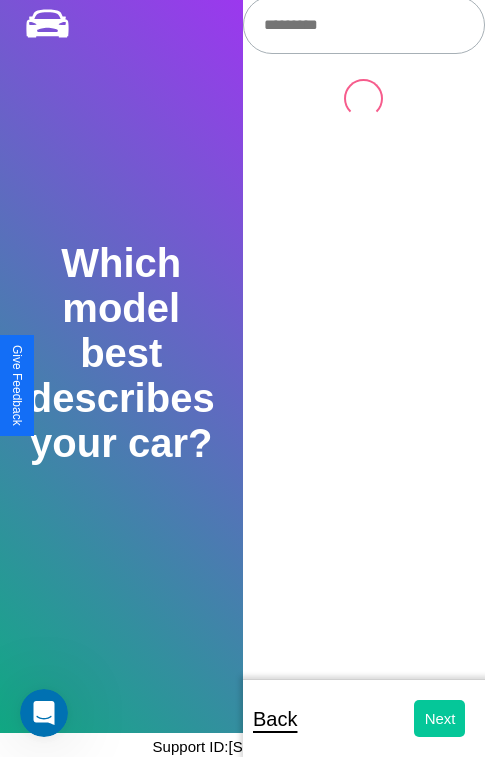 click on "Next" at bounding box center (439, 718) 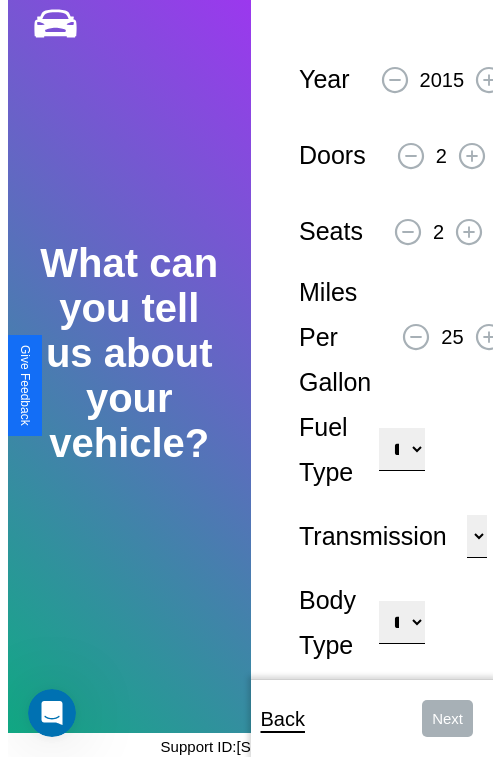scroll, scrollTop: 0, scrollLeft: 0, axis: both 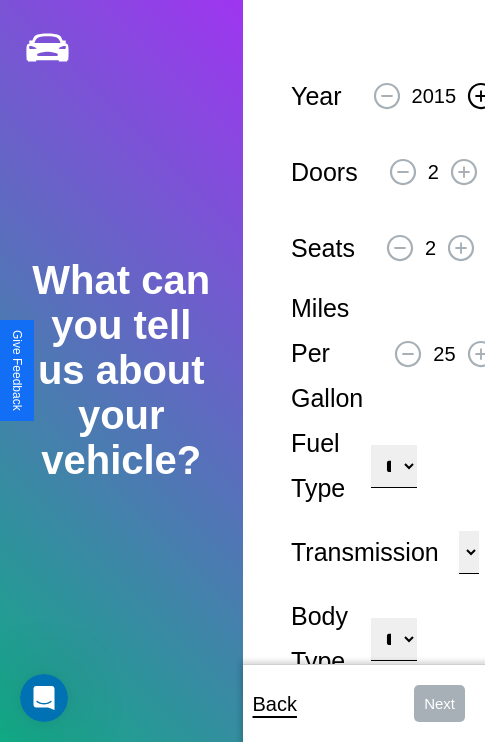 click 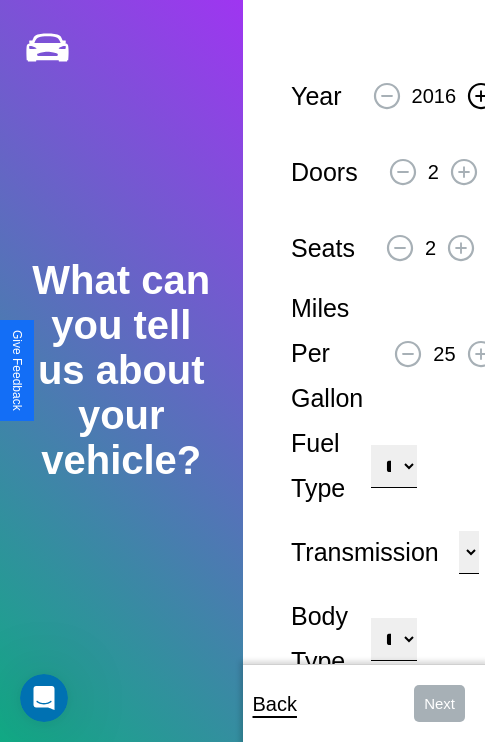 click 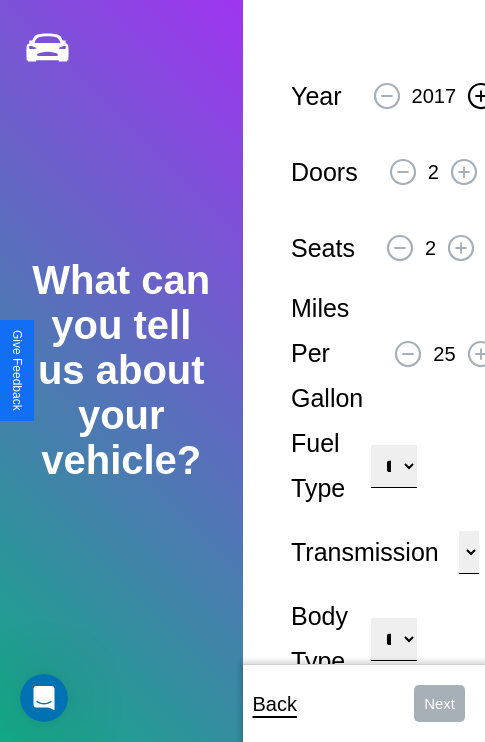 click 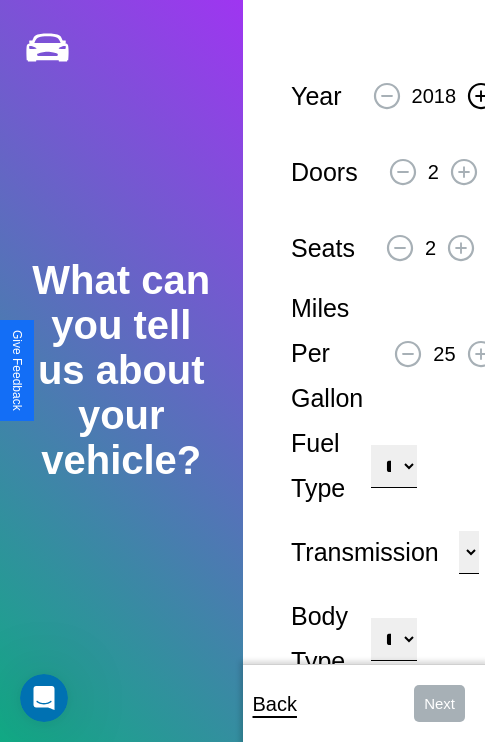 click 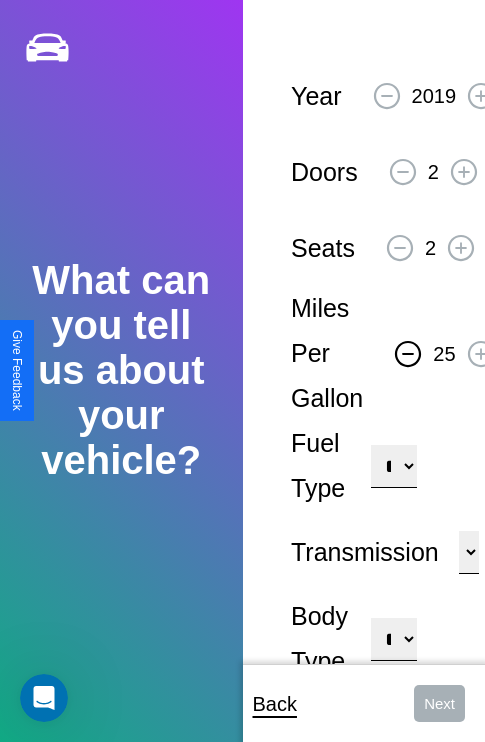 click 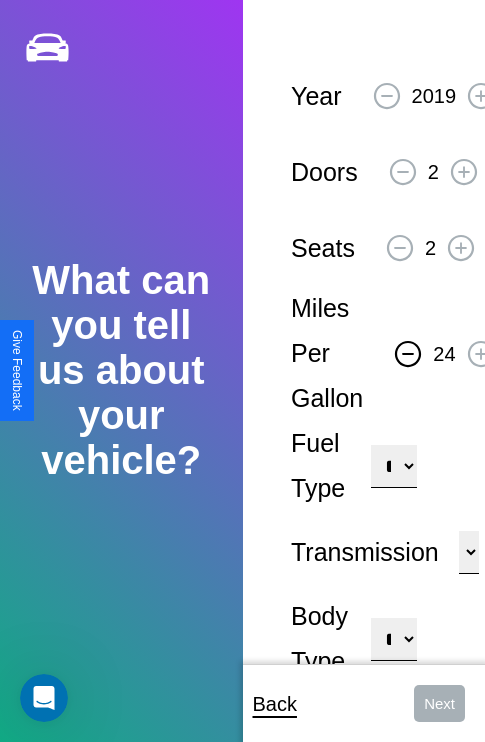 click 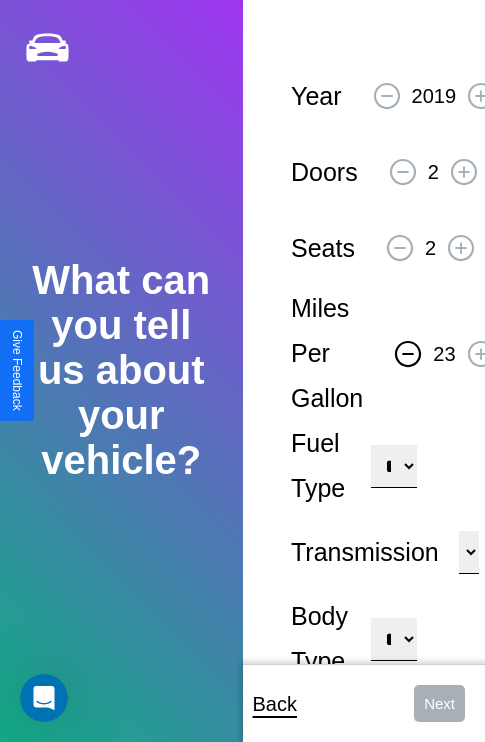 click 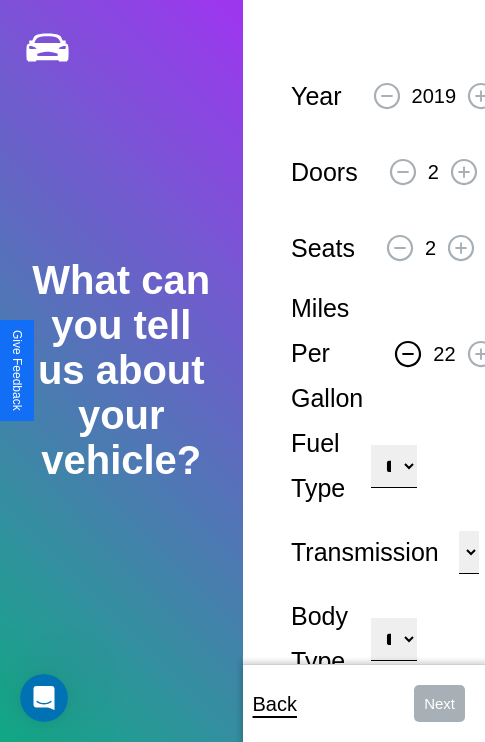 click 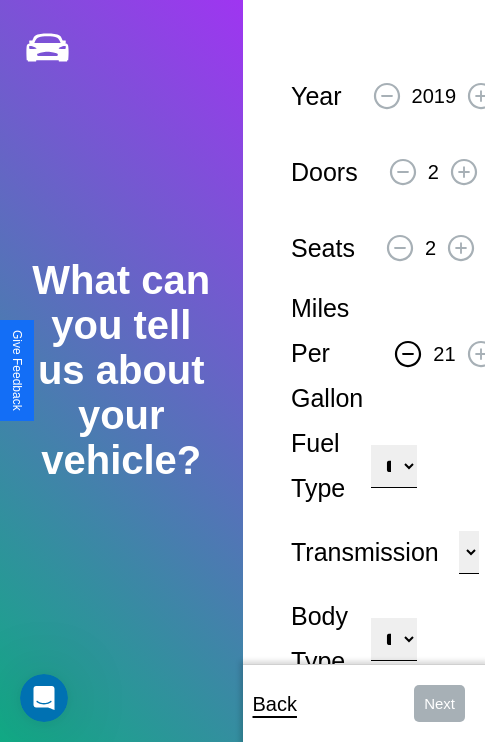 click 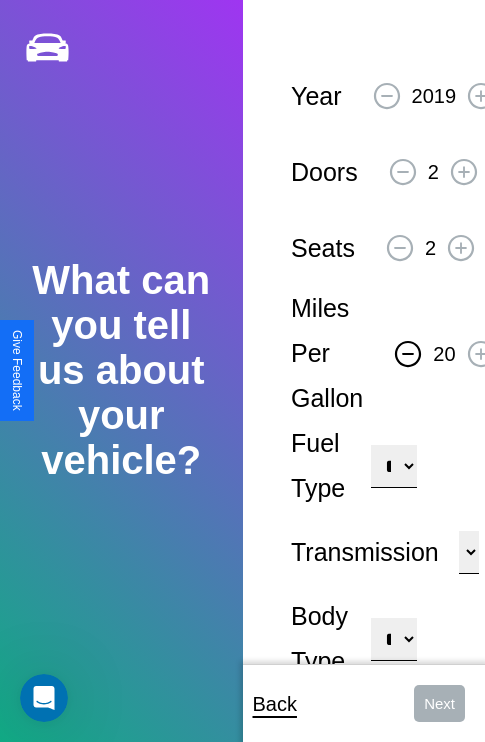 click 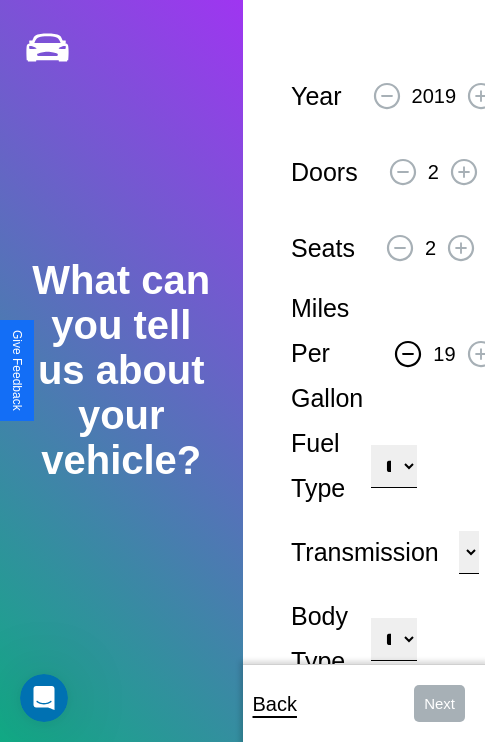 click 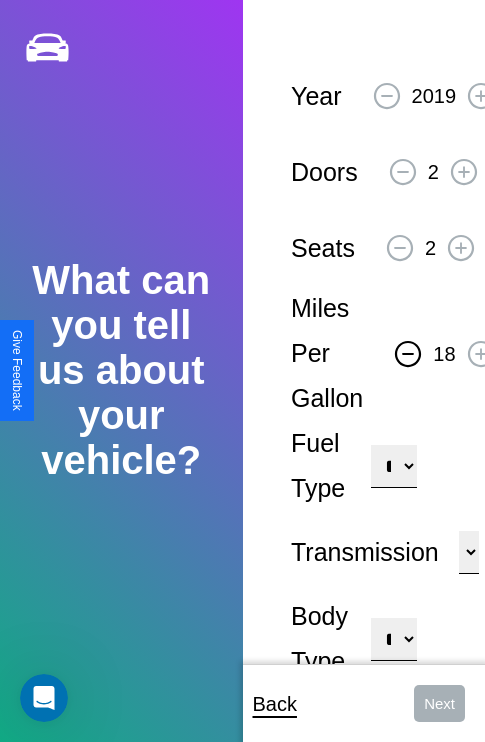 click 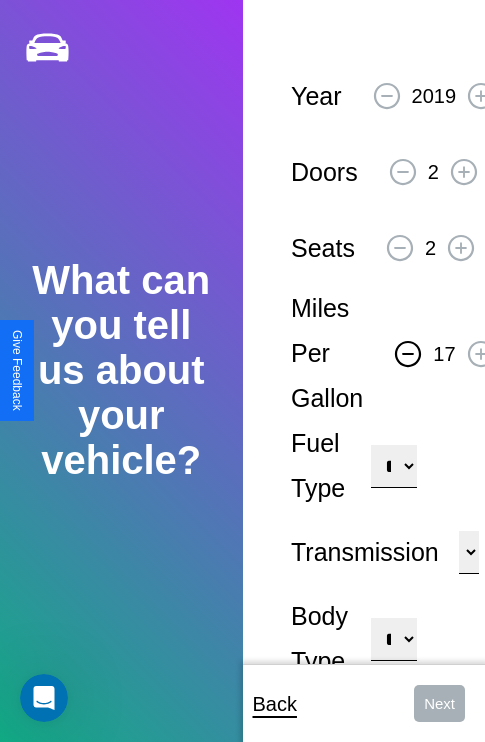 click on "**********" at bounding box center [393, 466] 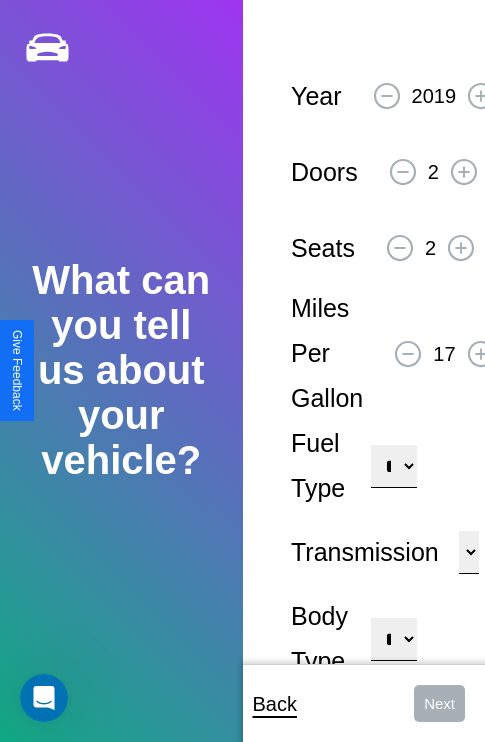 select on "********" 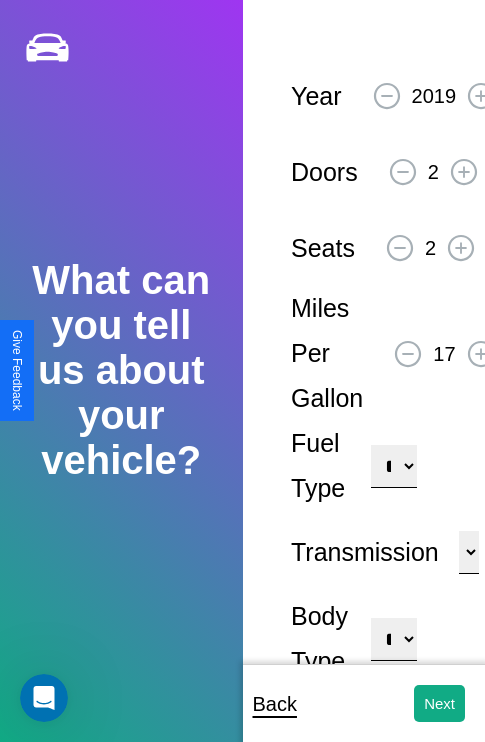 click on "**********" at bounding box center [393, 639] 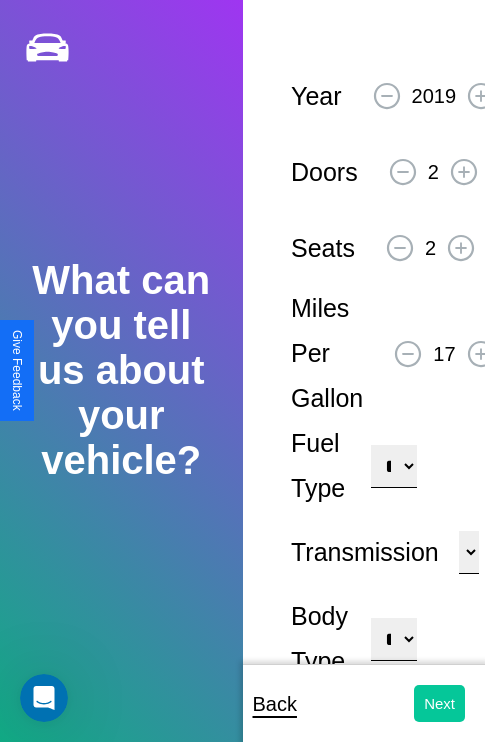 click on "Next" at bounding box center [439, 703] 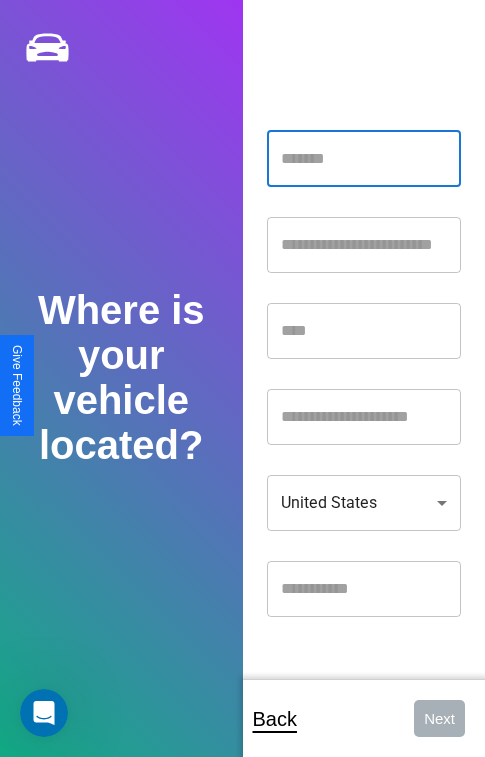 click at bounding box center [364, 159] 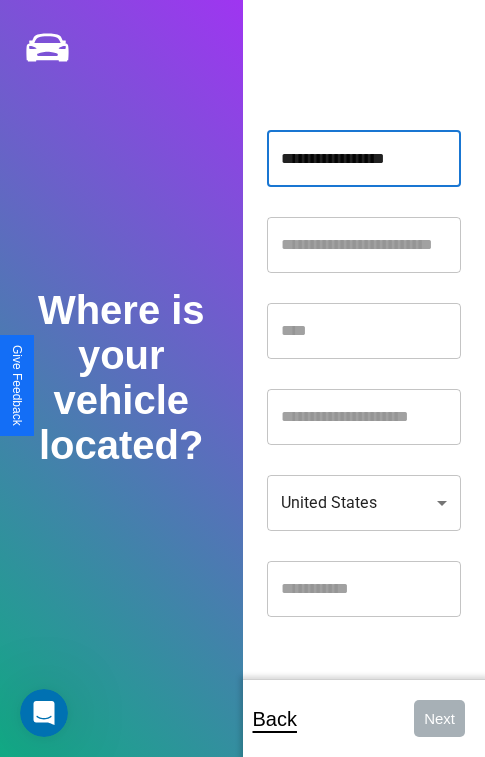 type on "**********" 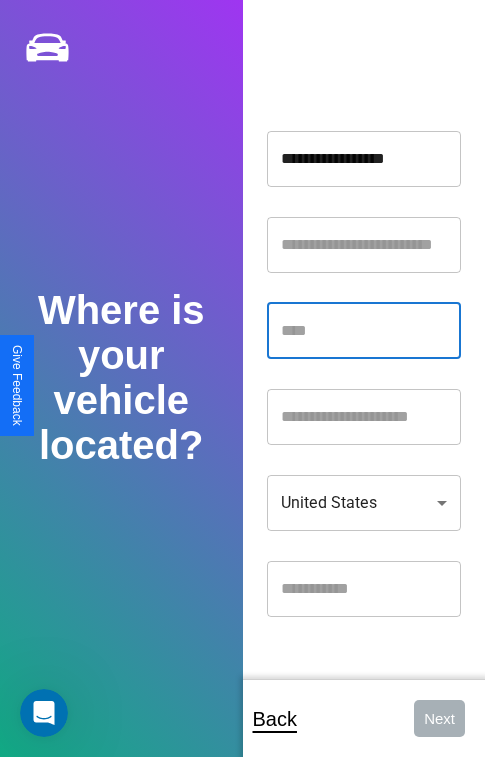 click at bounding box center [364, 331] 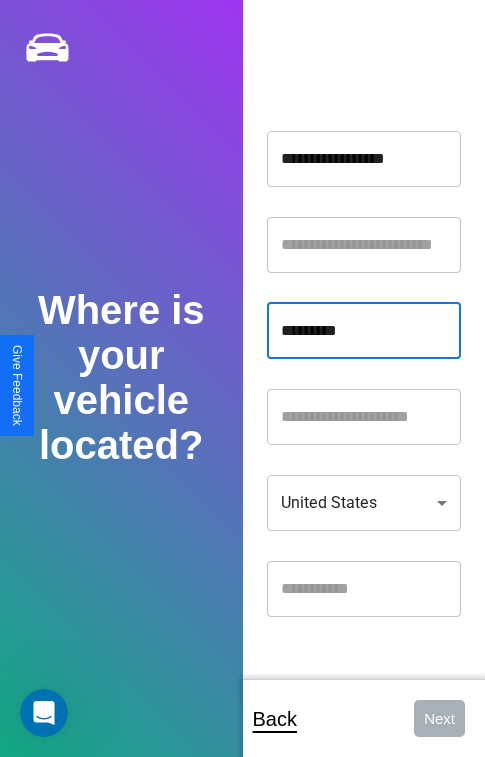 type on "*********" 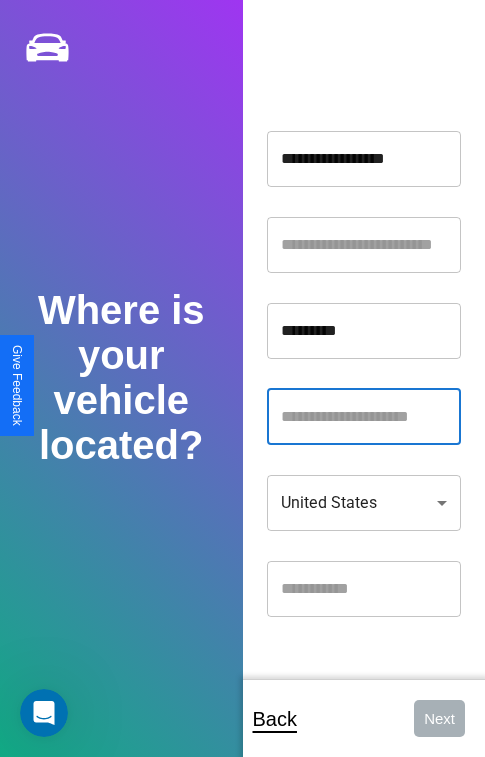 click at bounding box center [364, 417] 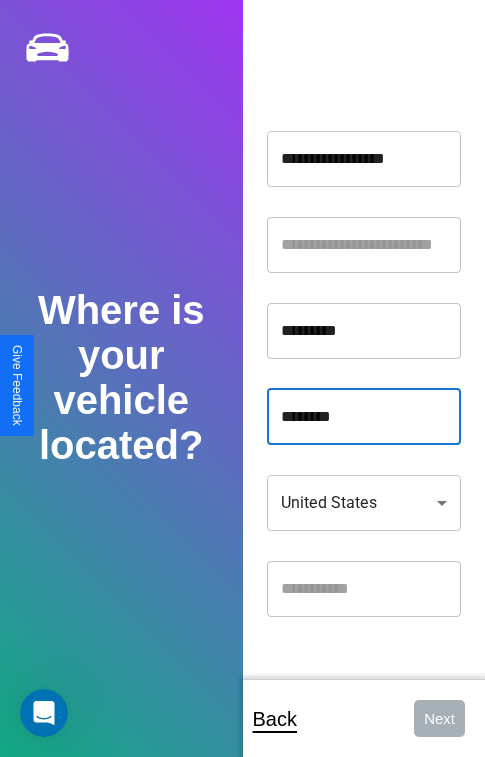 type on "********" 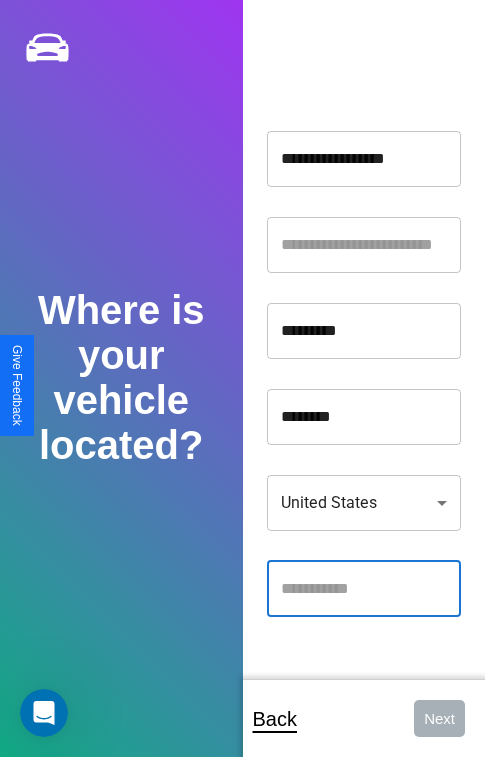 click at bounding box center [364, 589] 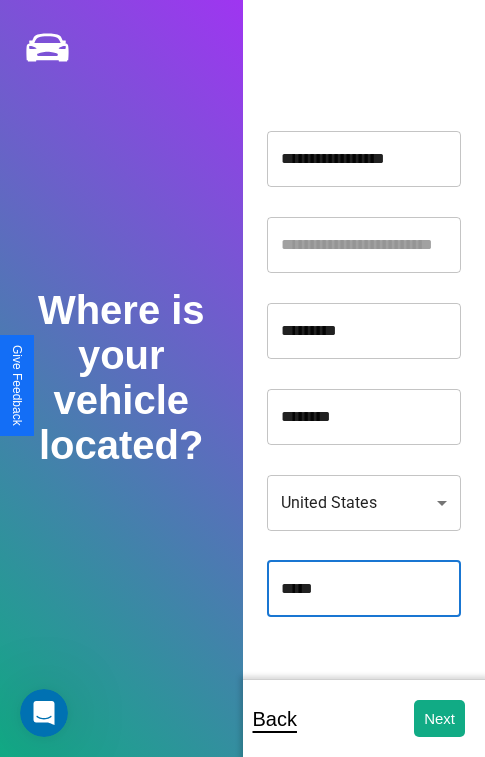 type on "*****" 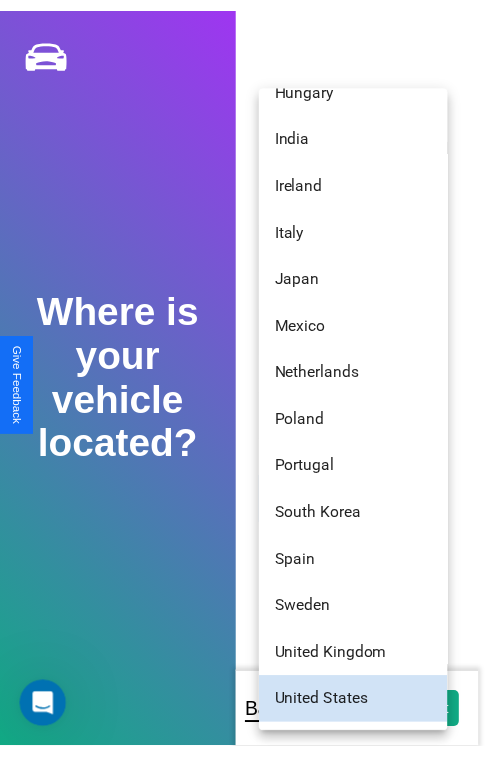 scroll, scrollTop: 56, scrollLeft: 0, axis: vertical 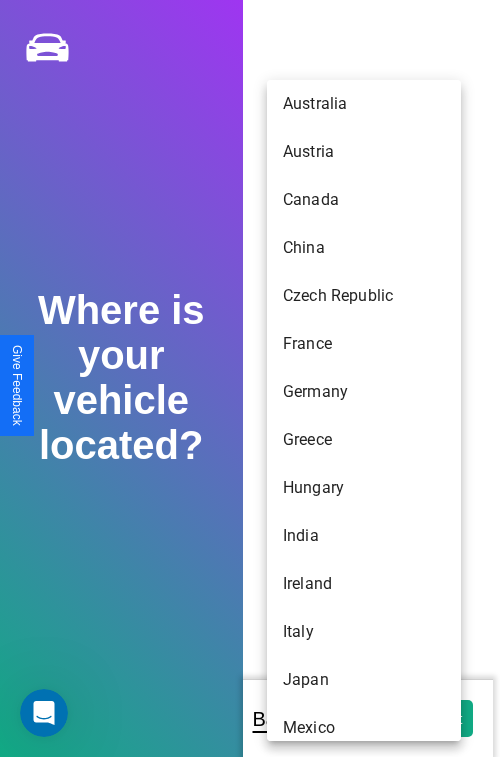 click on "Australia" at bounding box center [364, 104] 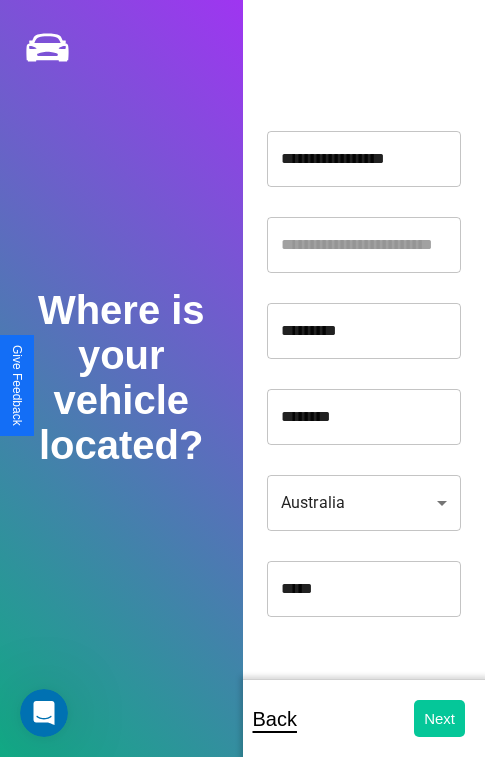 click on "Next" at bounding box center [439, 718] 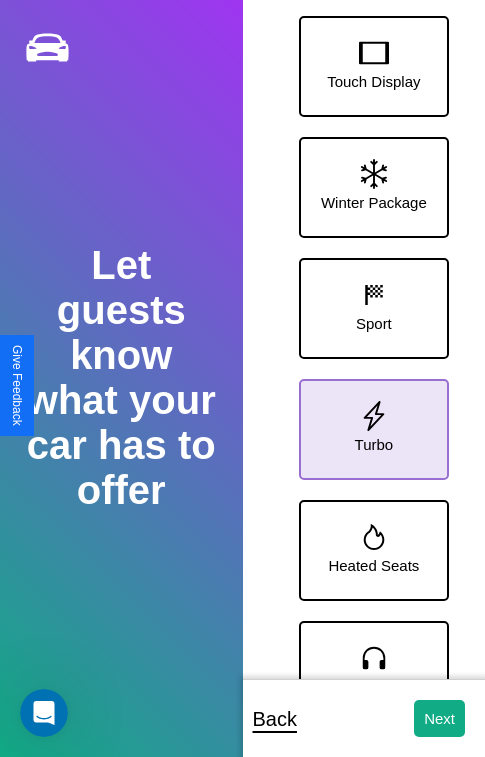click 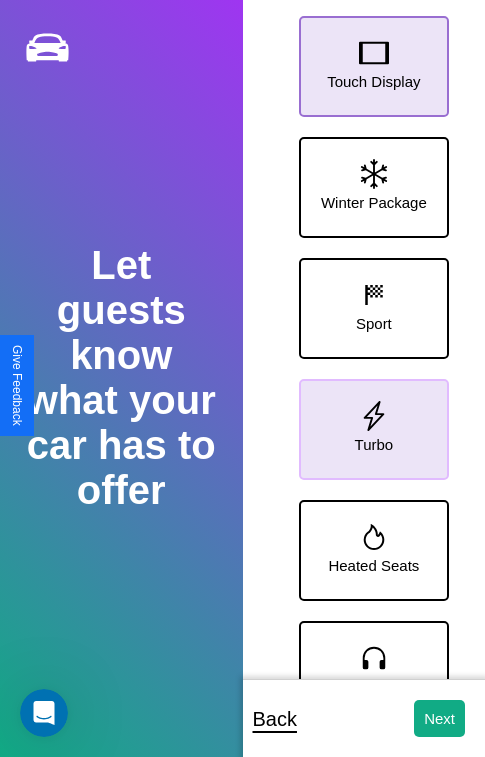 click 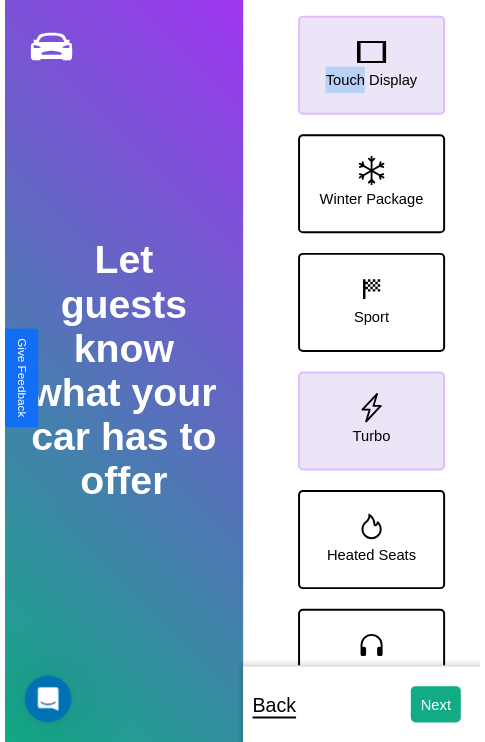 scroll, scrollTop: 370, scrollLeft: 0, axis: vertical 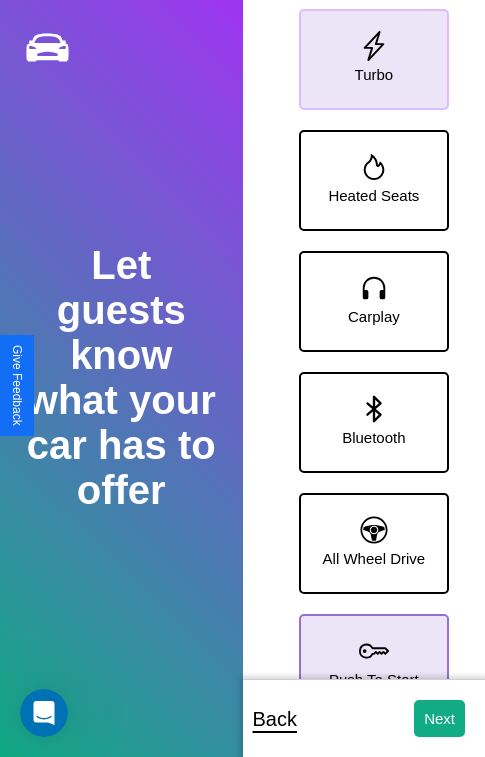 click 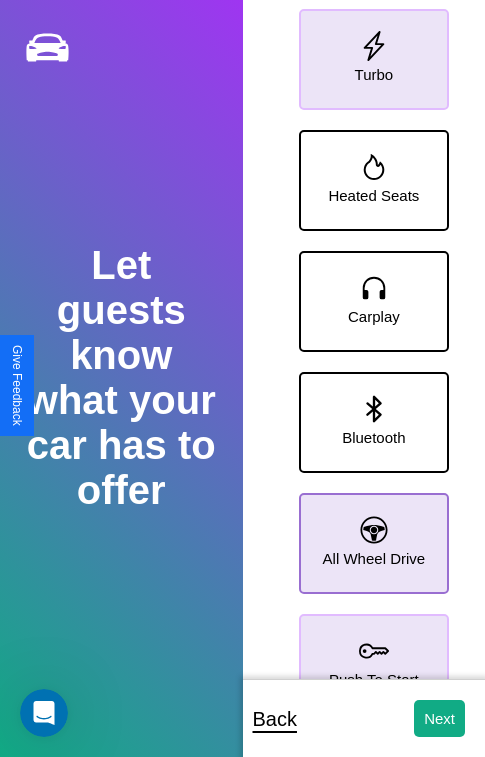 click 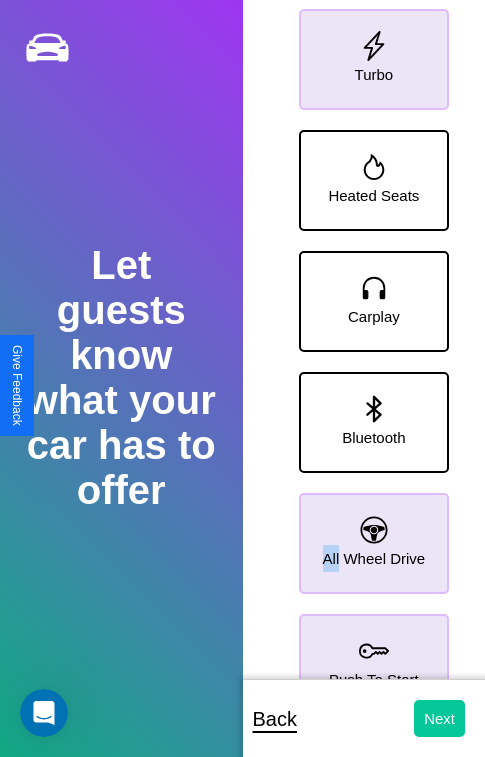 click on "Next" at bounding box center [439, 718] 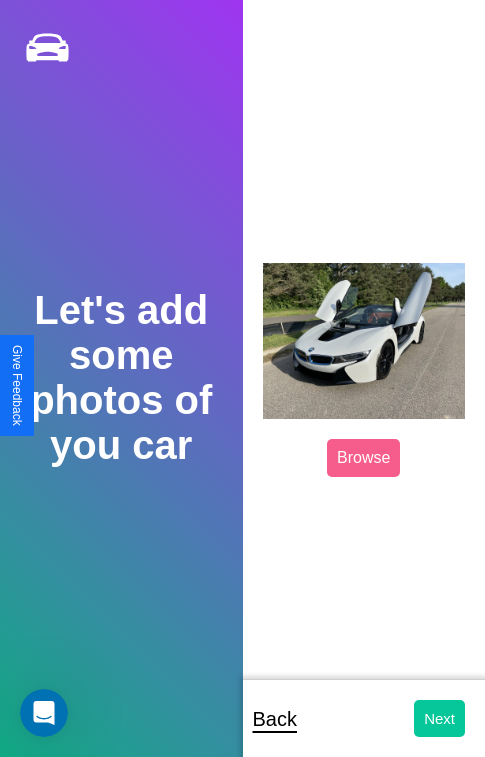 click on "Next" at bounding box center [439, 718] 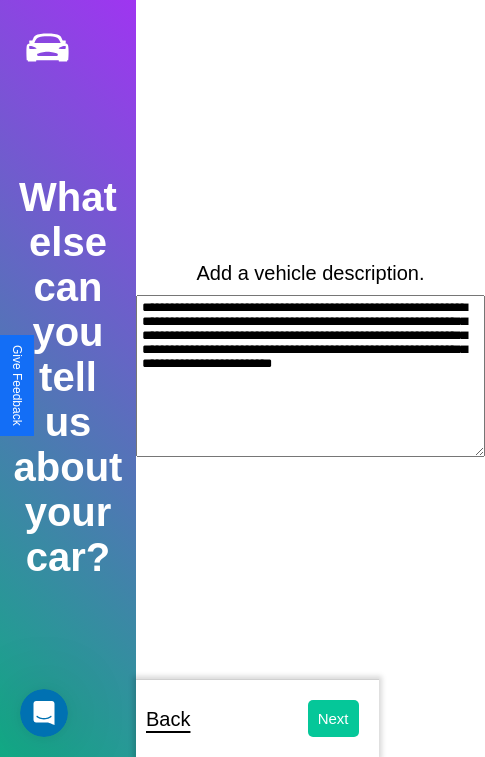 type on "**********" 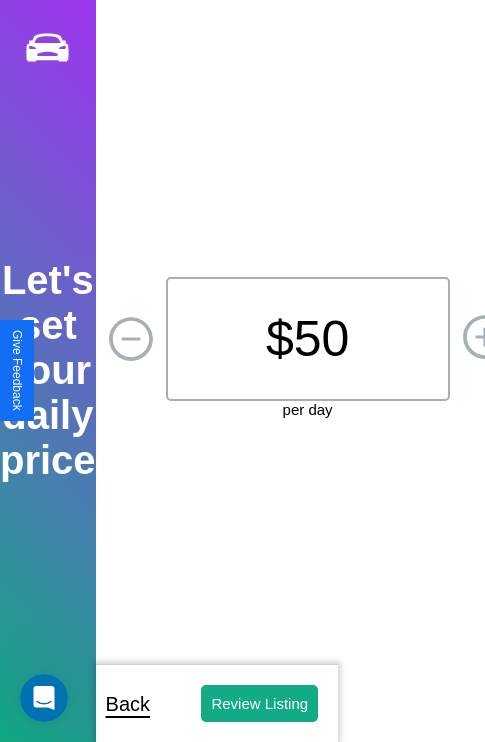 click on "$ 50" at bounding box center [308, 339] 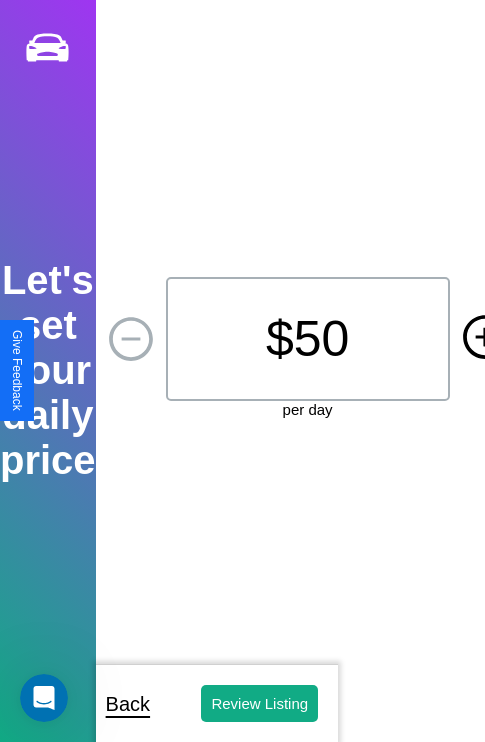 click 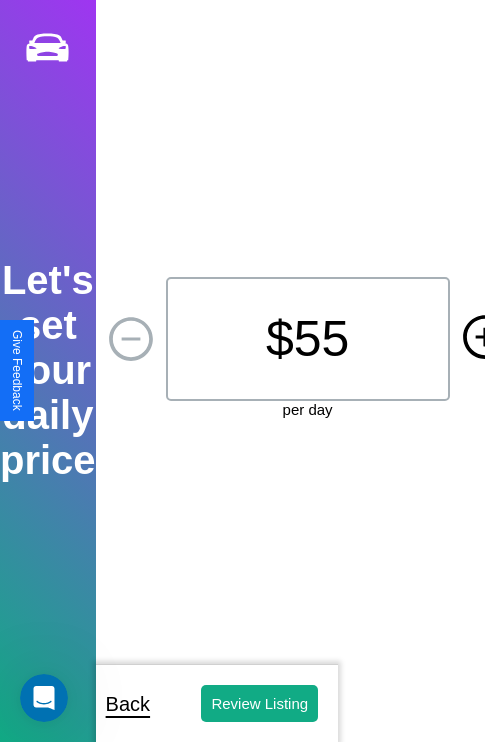 click 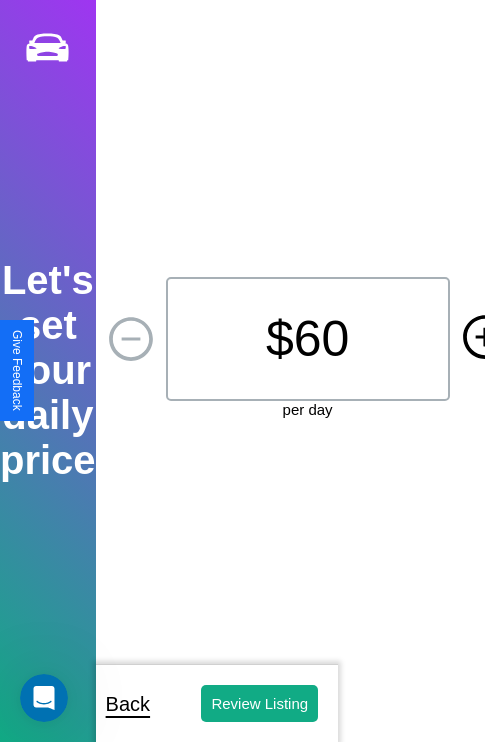 click 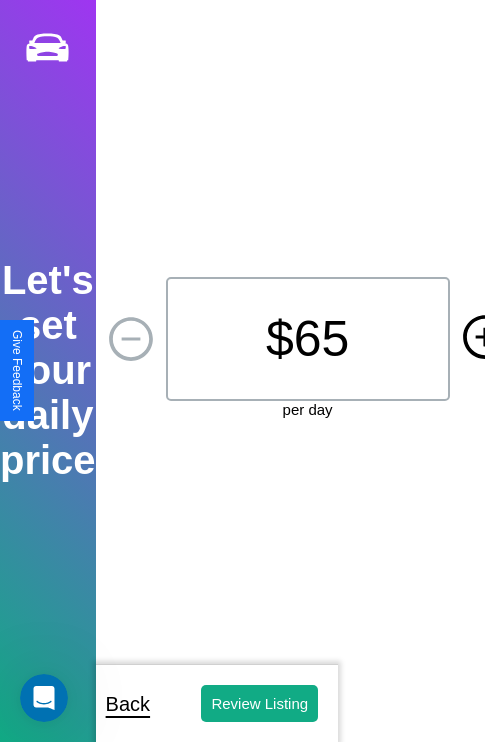 click 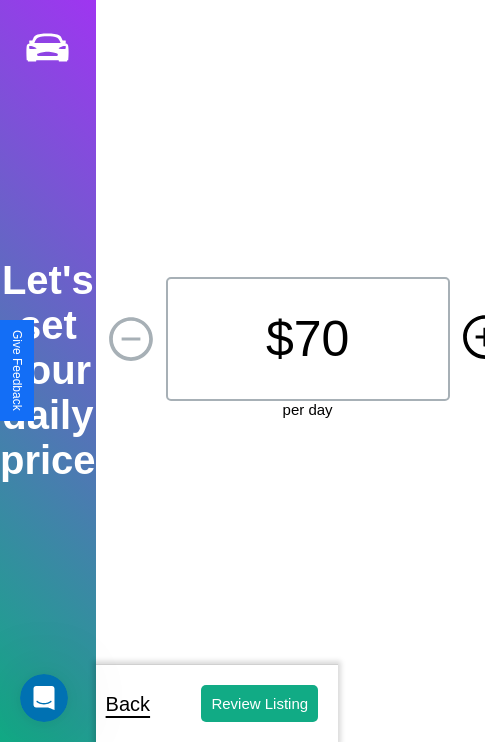 click 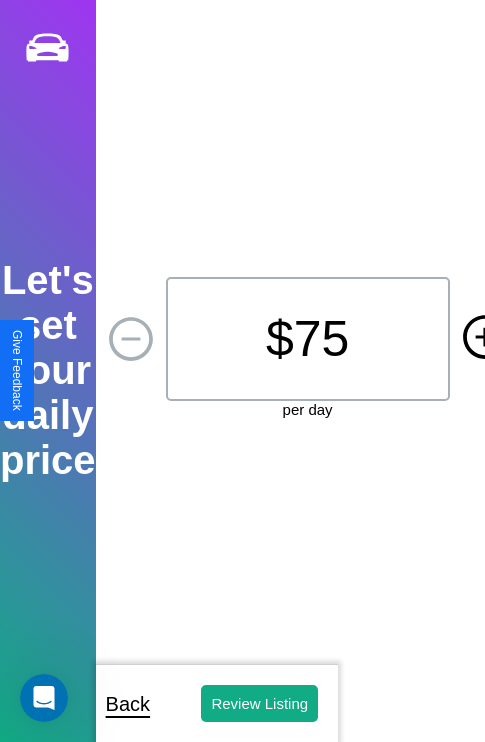 click 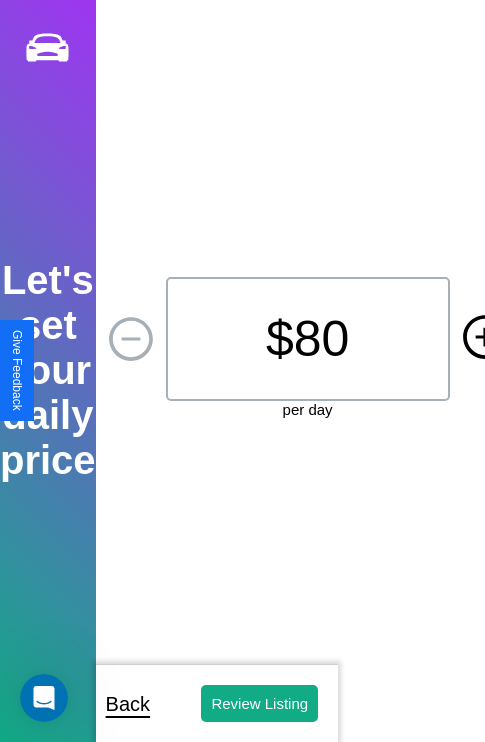 click 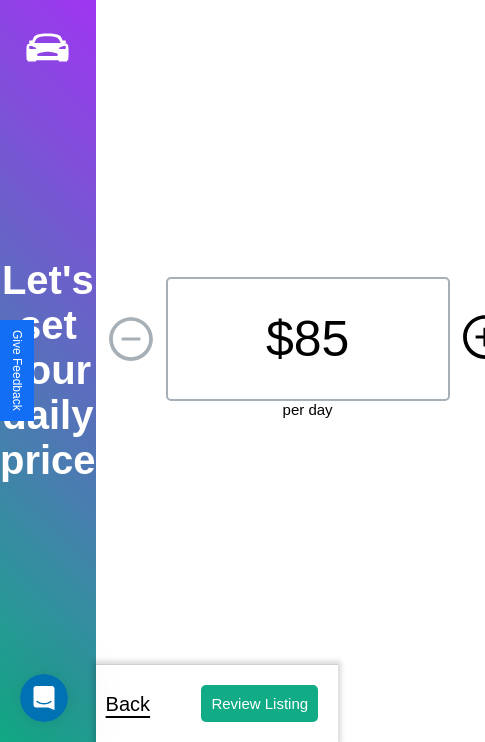 click 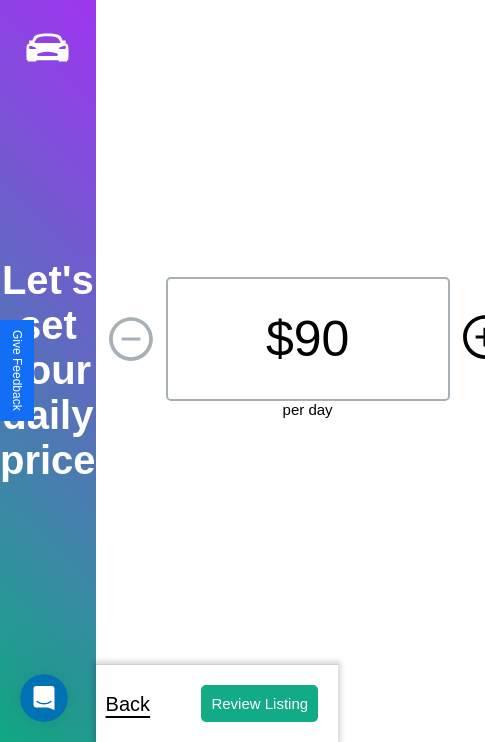 click 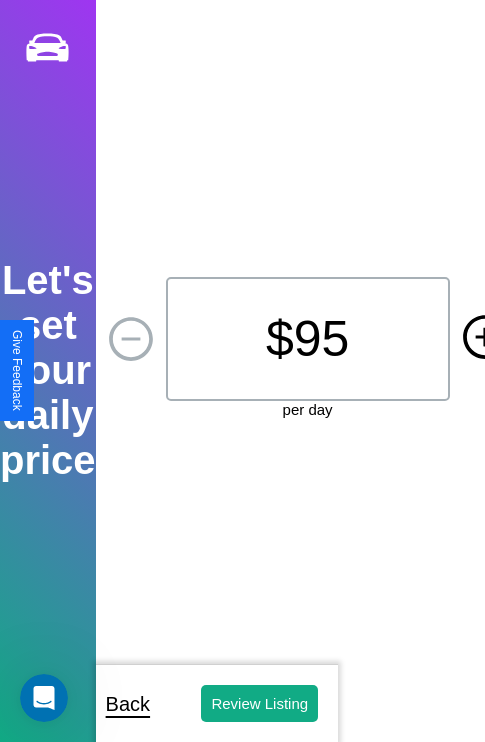 click 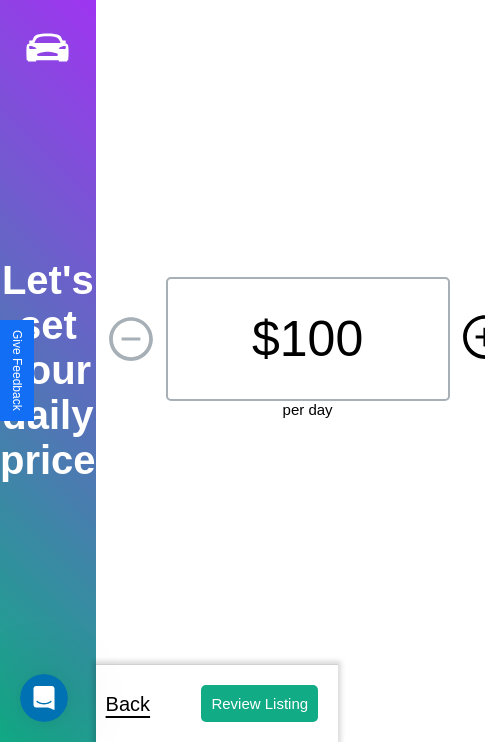 click 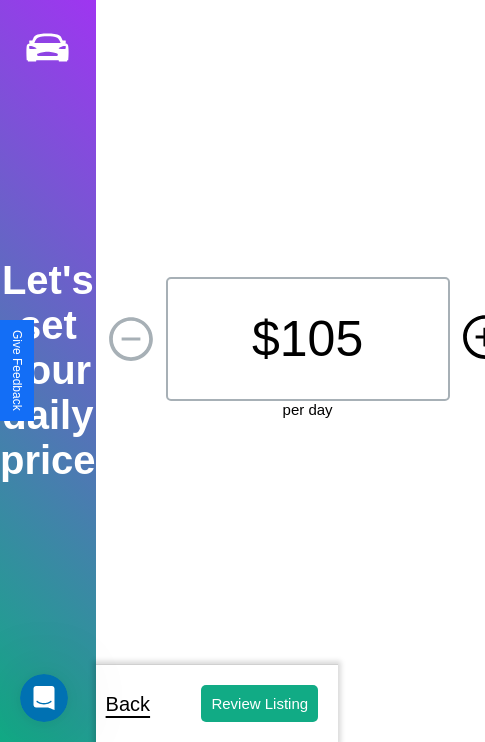 click 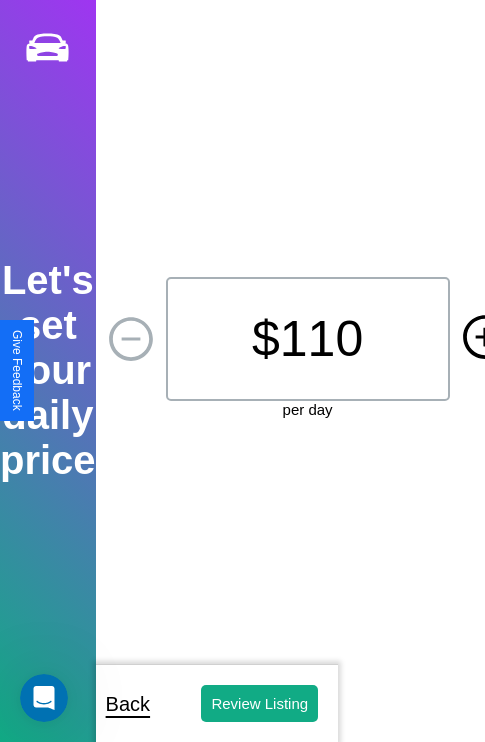 click 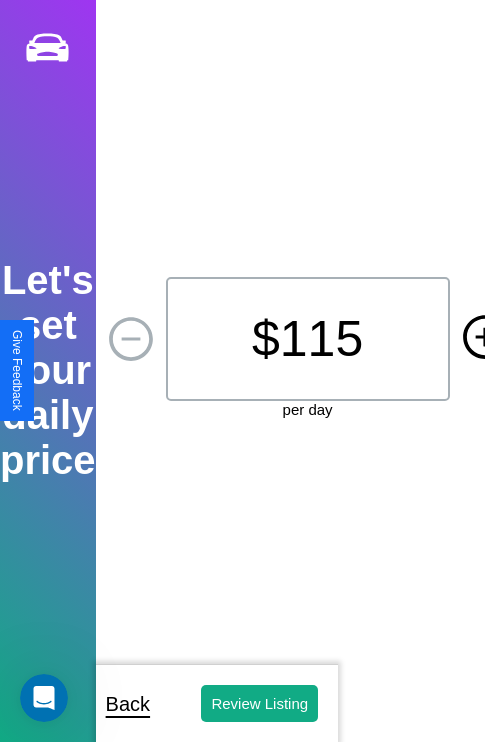 click 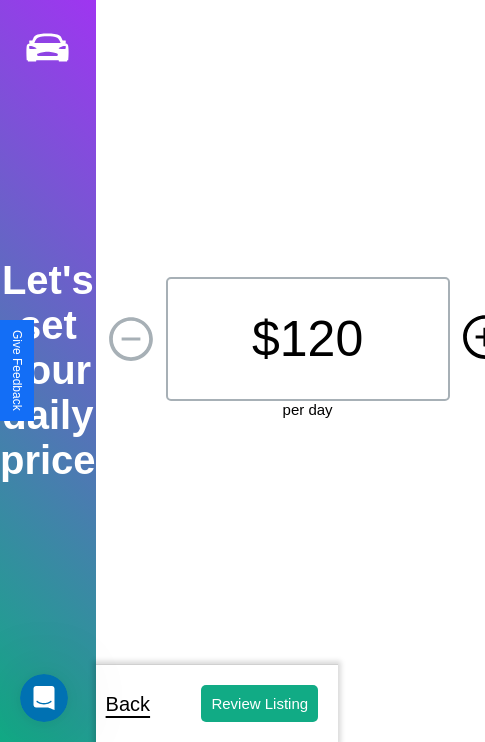 click 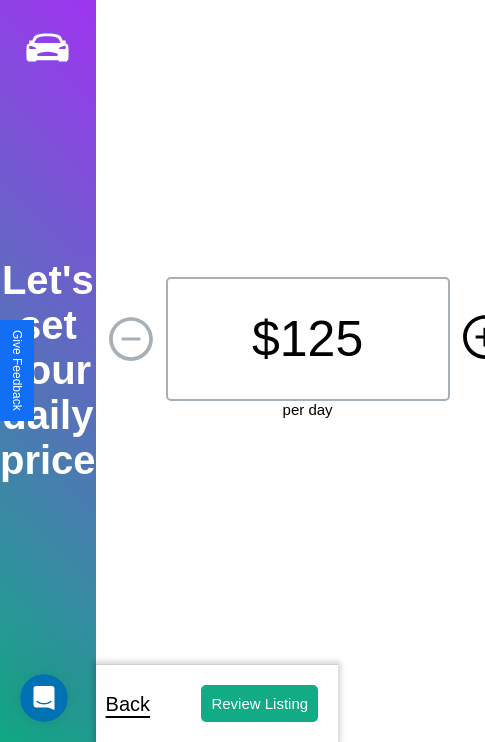 click 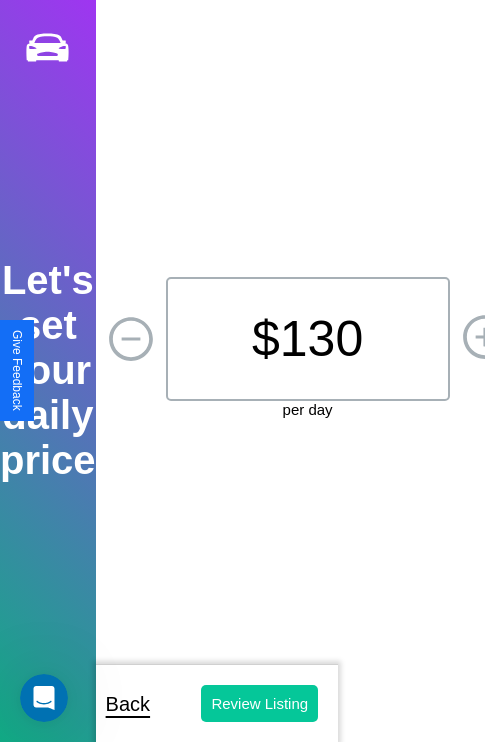 click on "Review Listing" at bounding box center [259, 703] 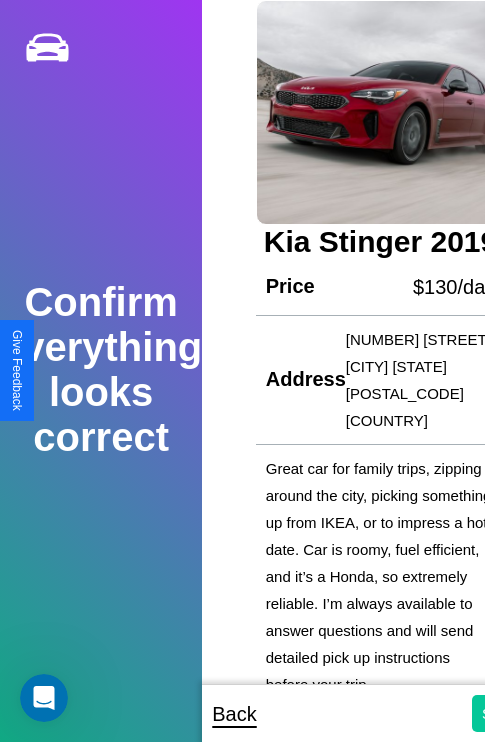 click on "Submit" at bounding box center [505, 713] 